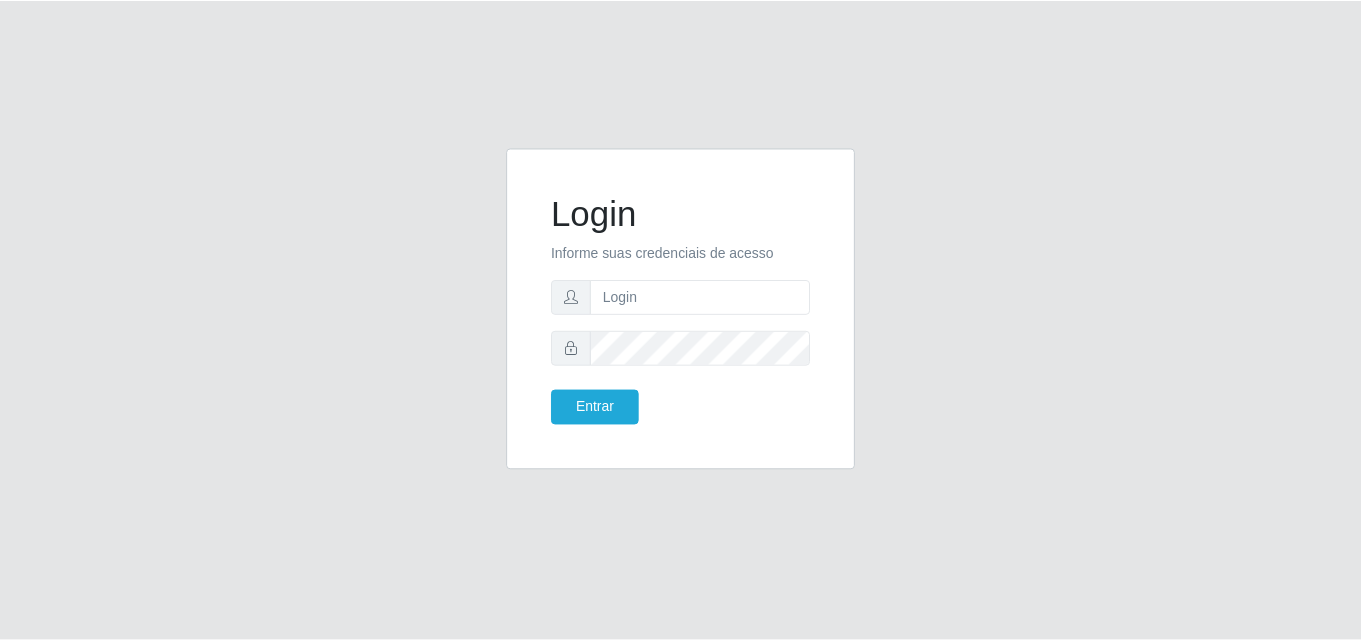 scroll, scrollTop: 0, scrollLeft: 0, axis: both 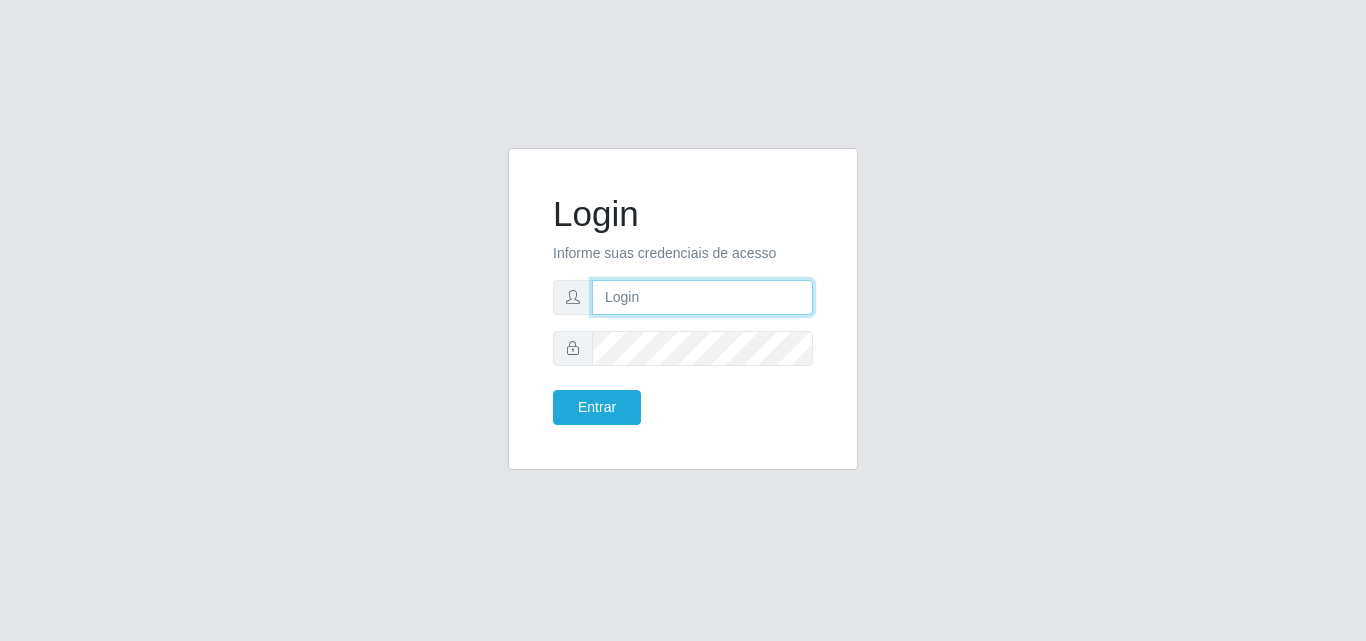 click at bounding box center (702, 297) 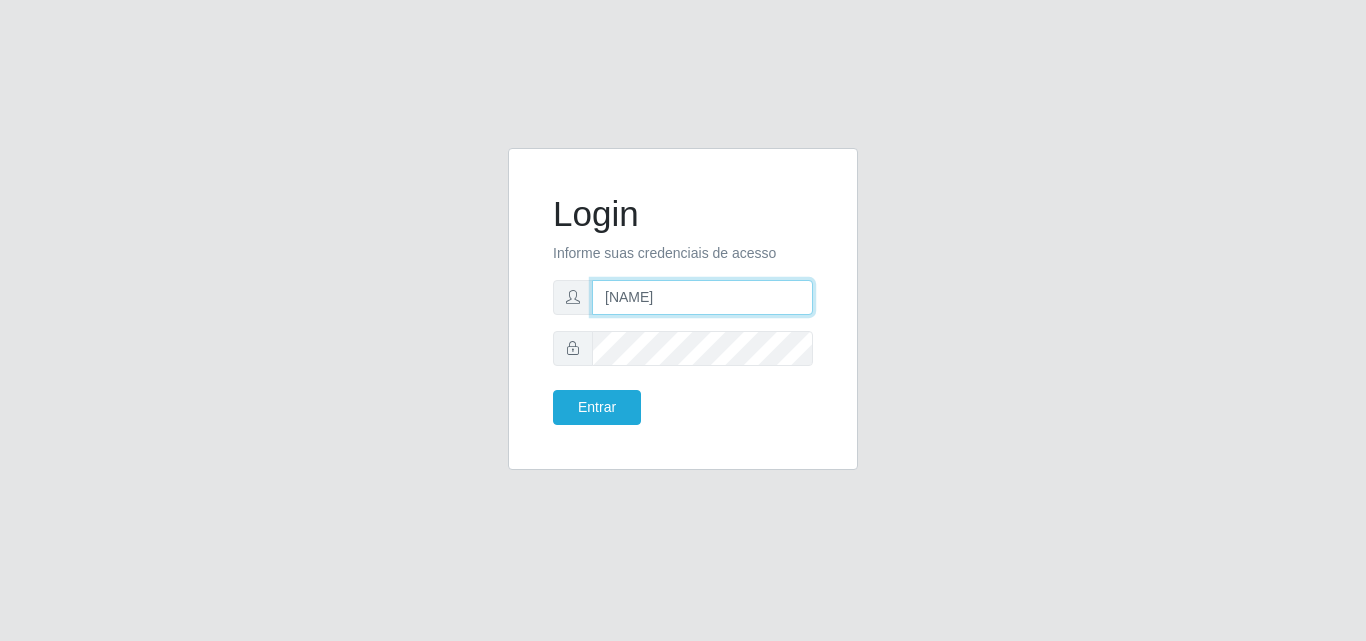 type on "[EMAIL]" 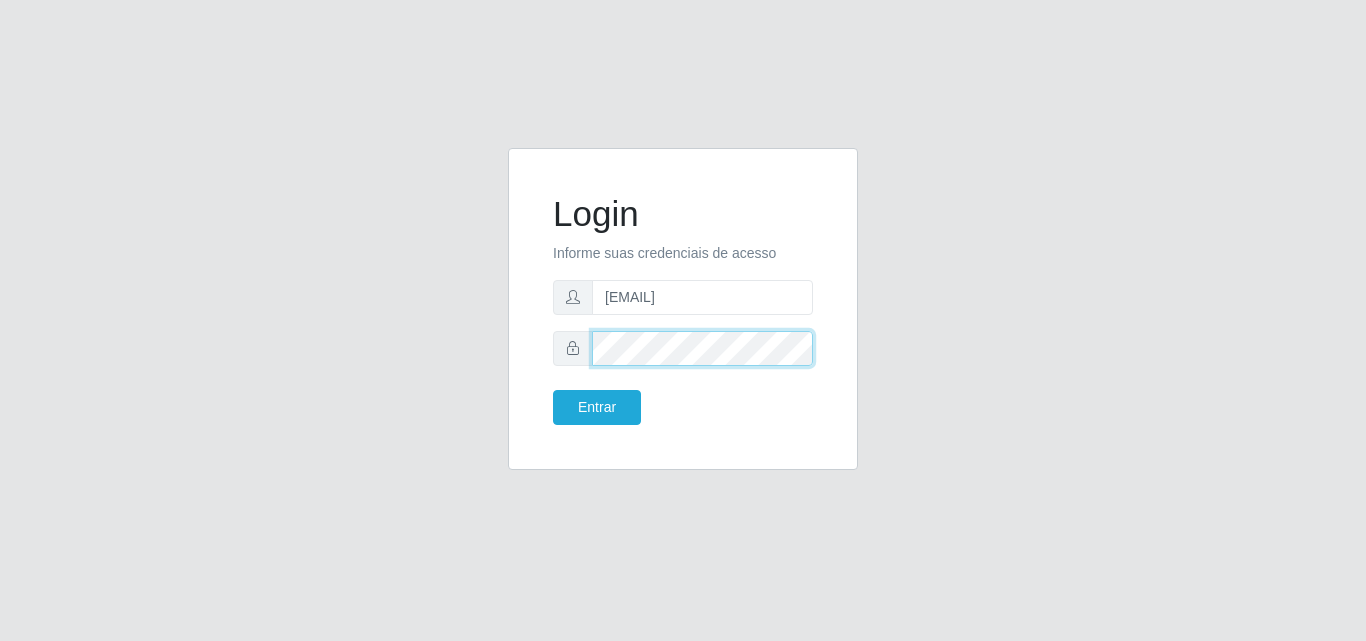 click on "Entrar" at bounding box center [597, 407] 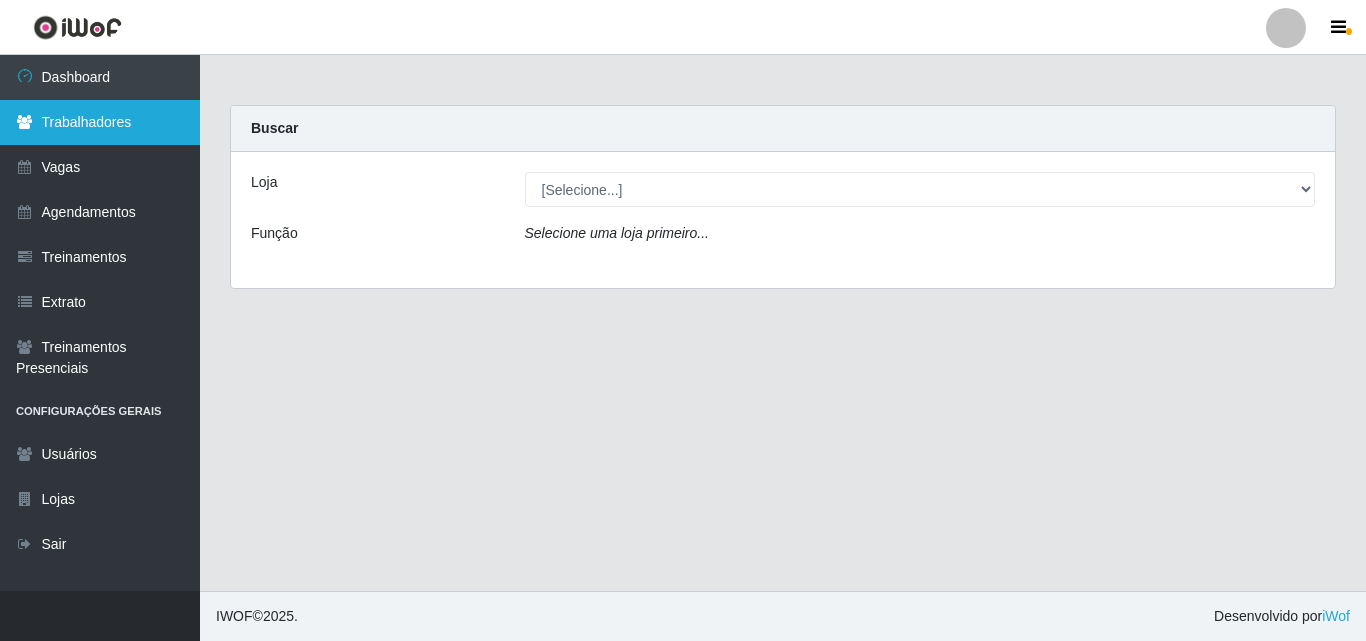 click on "Trabalhadores" at bounding box center (100, 122) 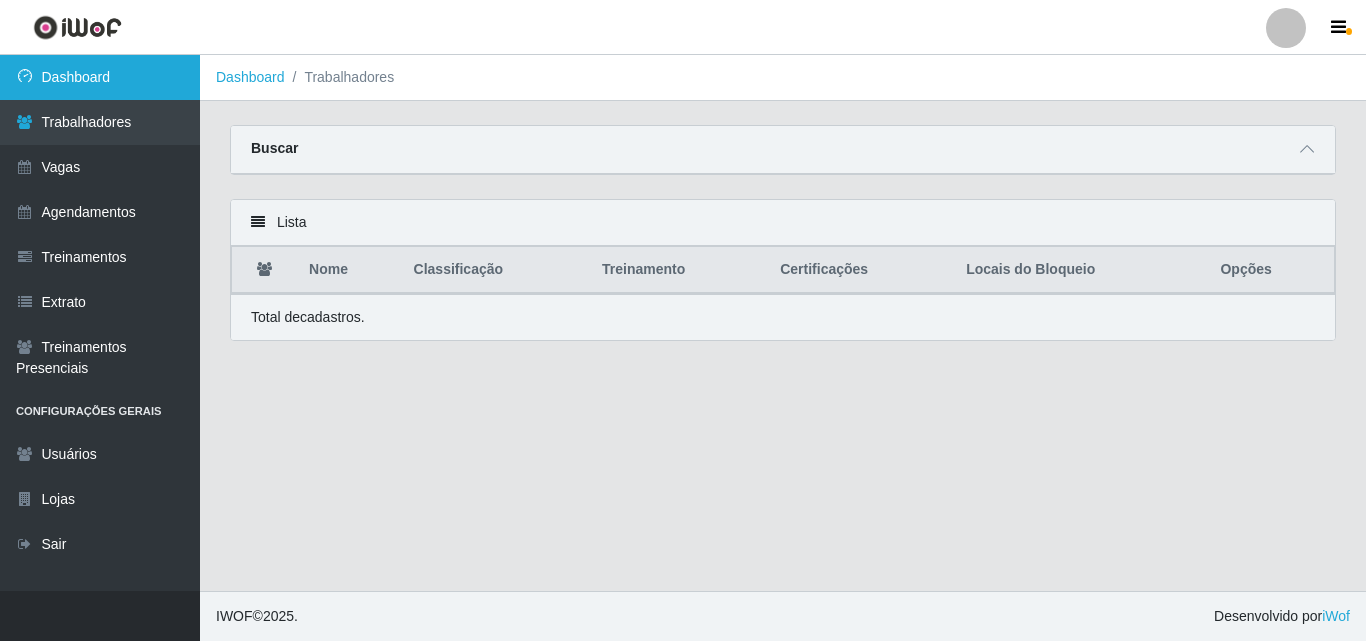 click on "Dashboard" at bounding box center [100, 77] 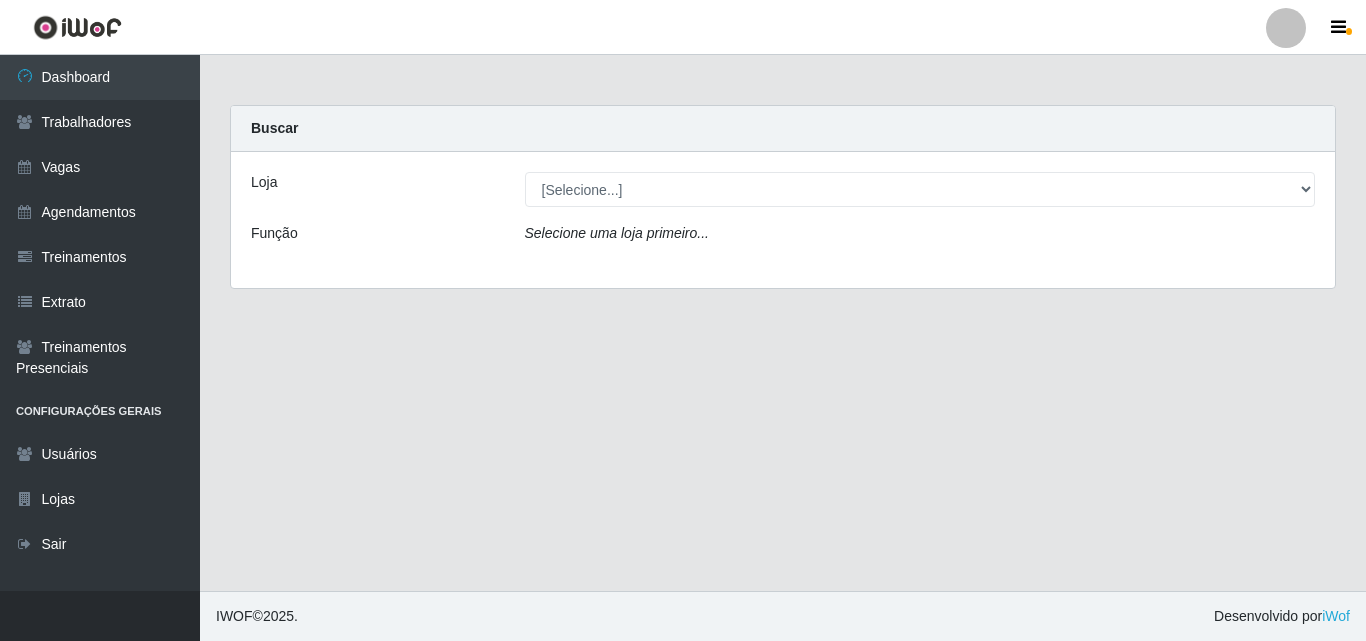 select on "159" 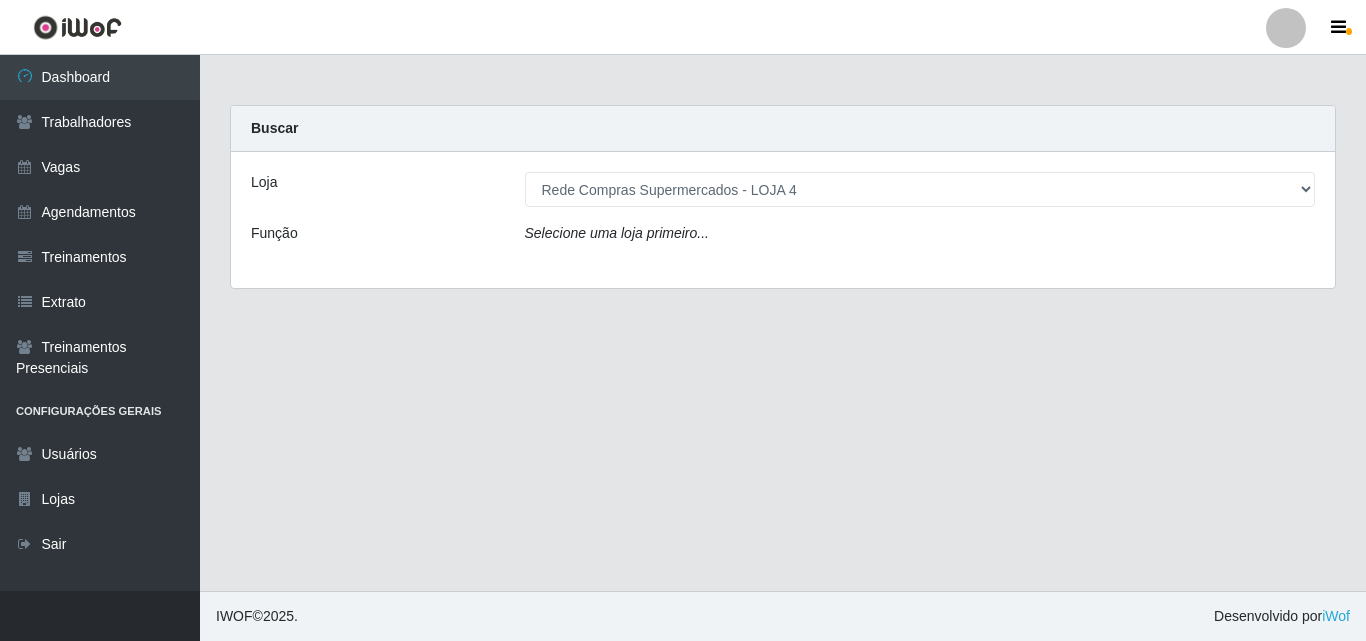 click on "[Selecione...] Rede Compras Supermercados - LOJA 1 Rede Compras Supermercados - LOJA 2 Rede Compras Supermercados - LOJA 3 Rede Compras Supermercados - LOJA 4 Rede Compras Supermercados - LOJA 5 Rede Compras Supermercados - LOJA 6" at bounding box center (920, 189) 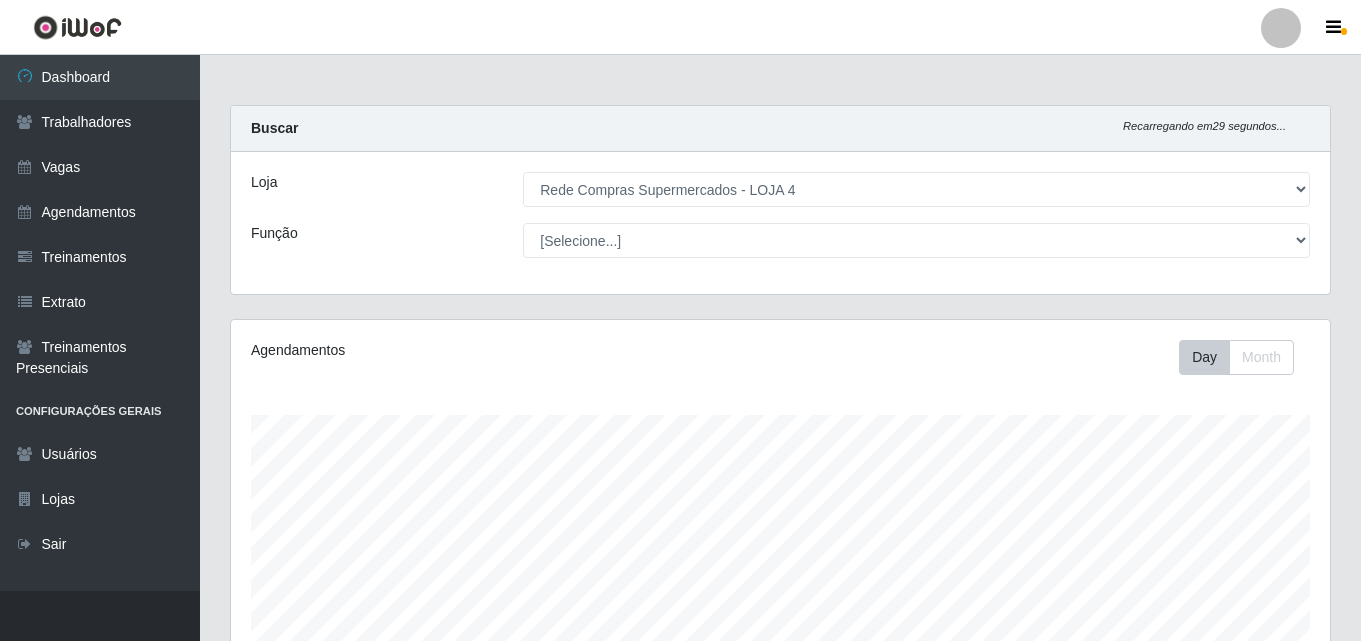 scroll, scrollTop: 999585, scrollLeft: 998901, axis: both 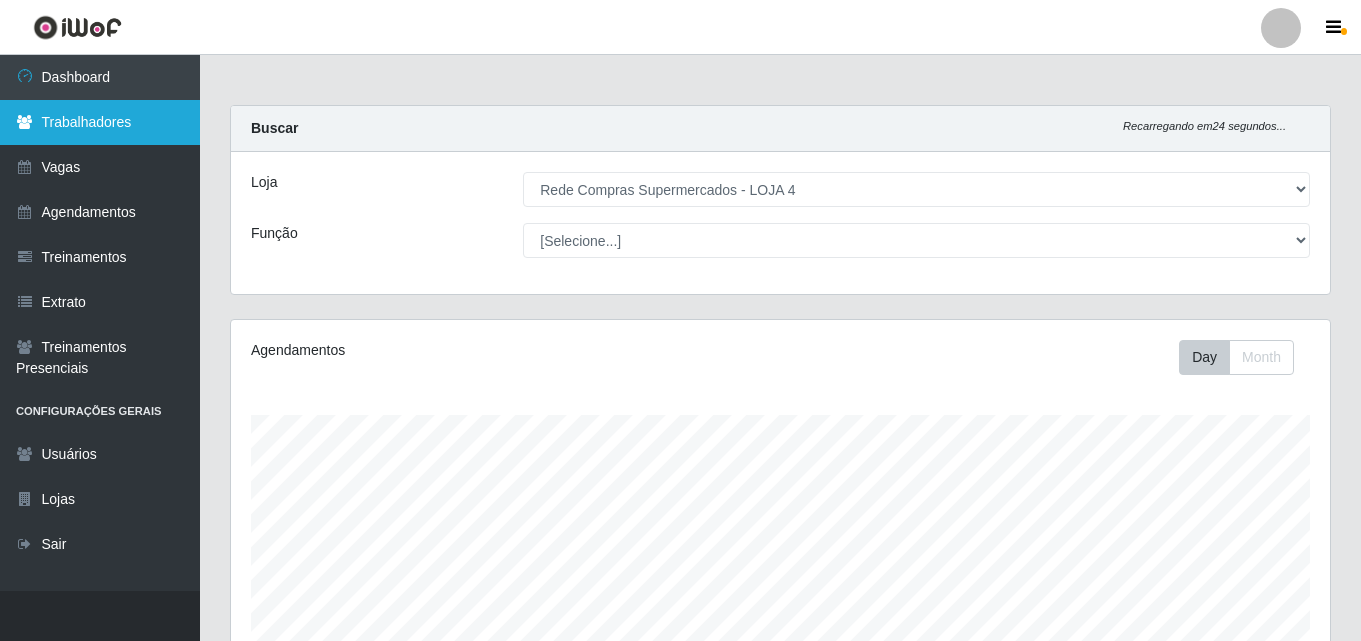 click on "Trabalhadores" at bounding box center [100, 122] 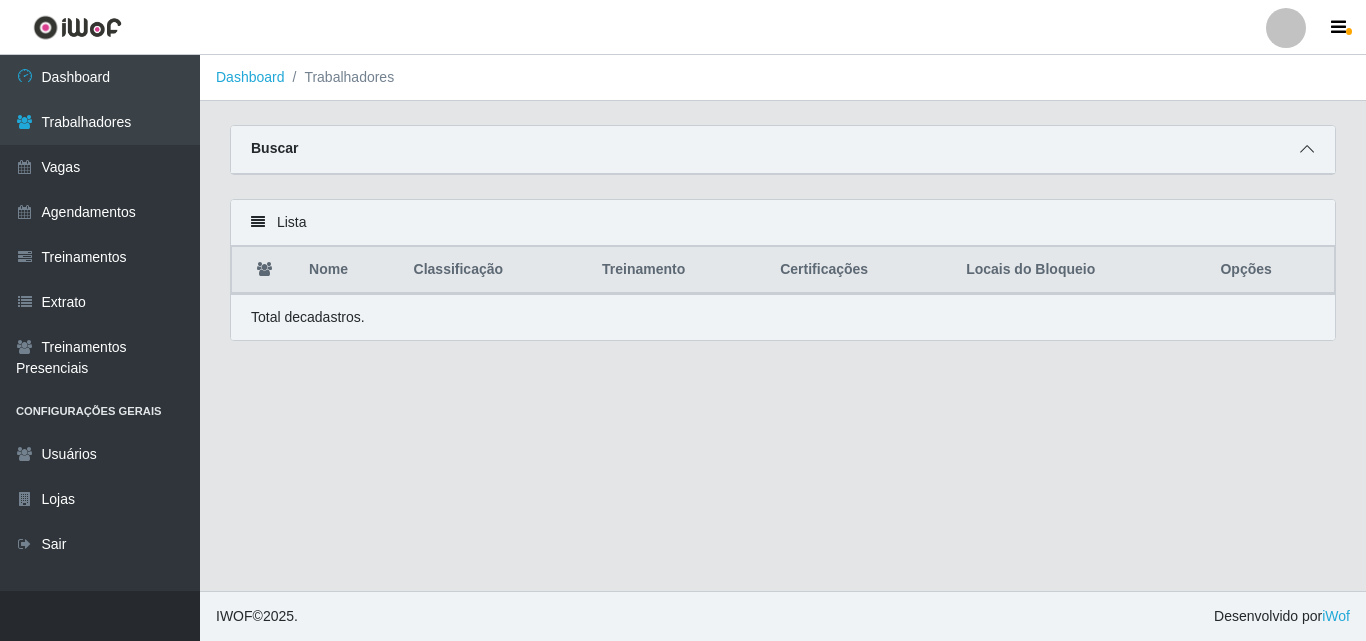 click at bounding box center [1307, 149] 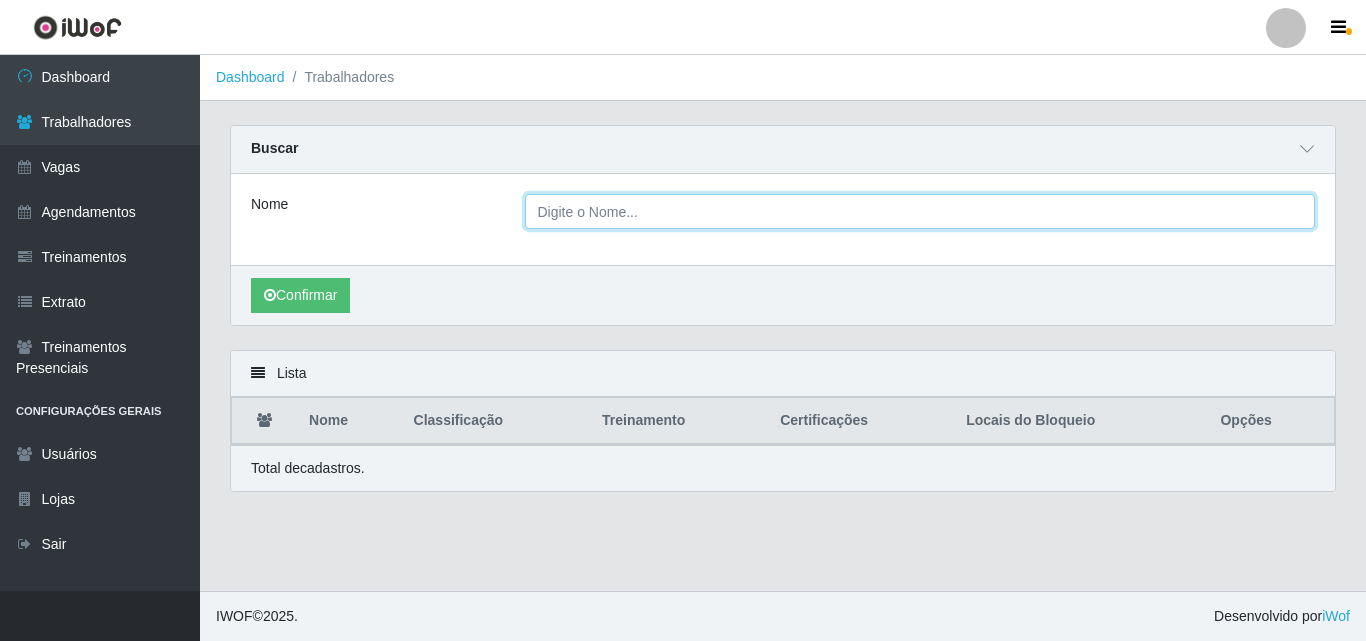 click on "Nome" at bounding box center [920, 211] 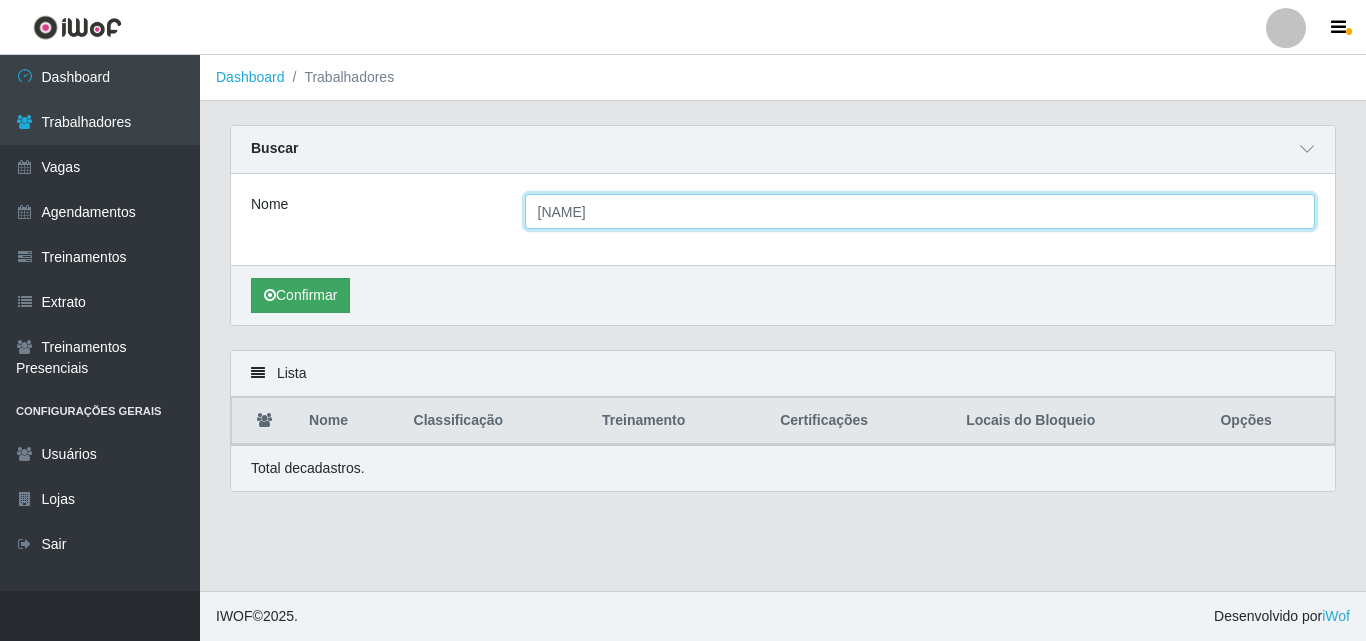 type on "[NAME]" 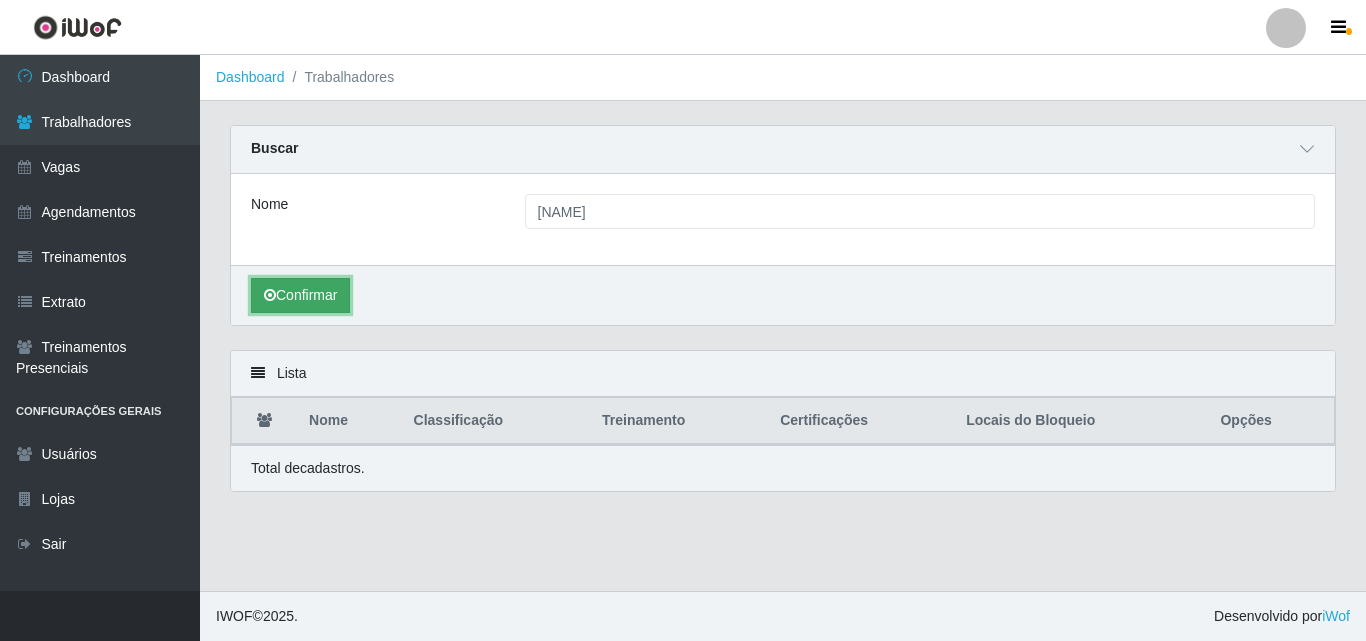 click at bounding box center [270, 295] 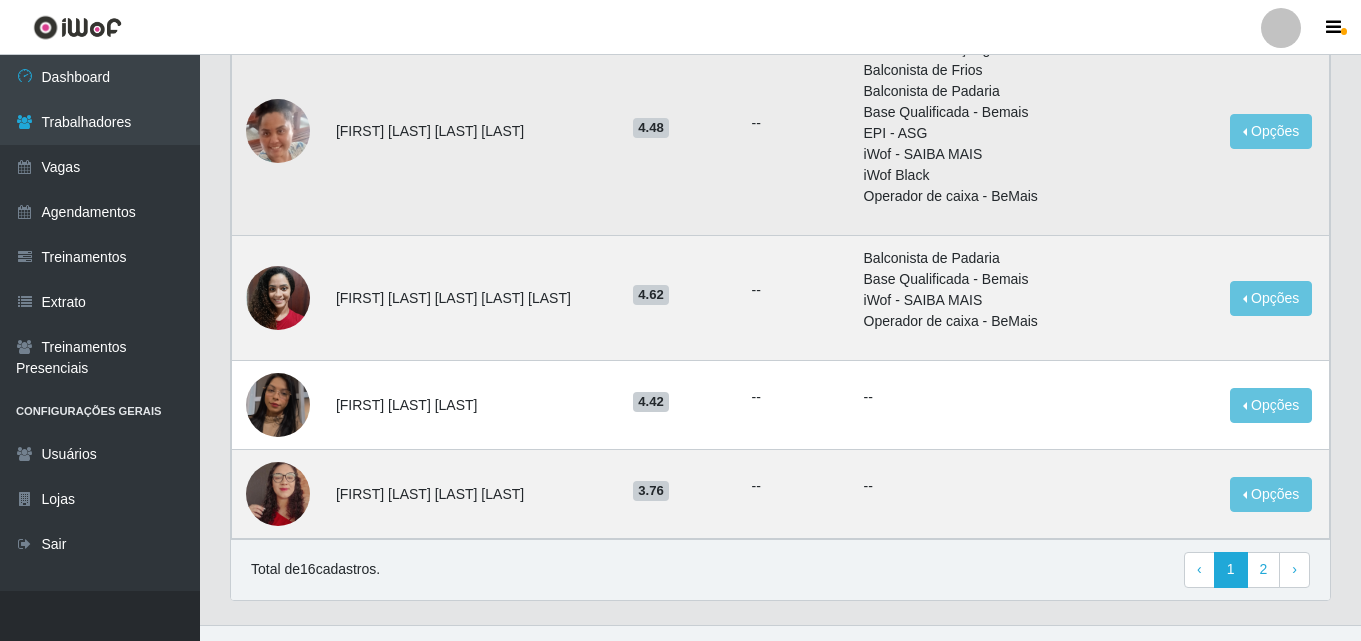scroll, scrollTop: 1468, scrollLeft: 0, axis: vertical 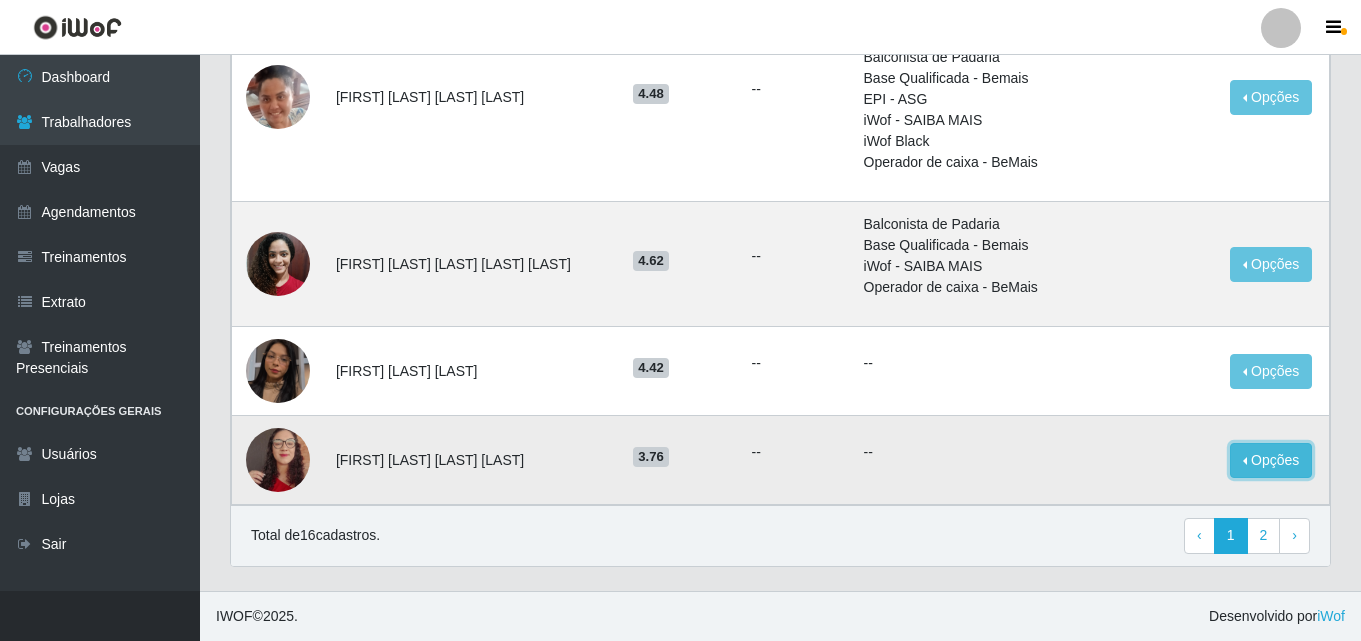 click on "Opções" at bounding box center (1271, 460) 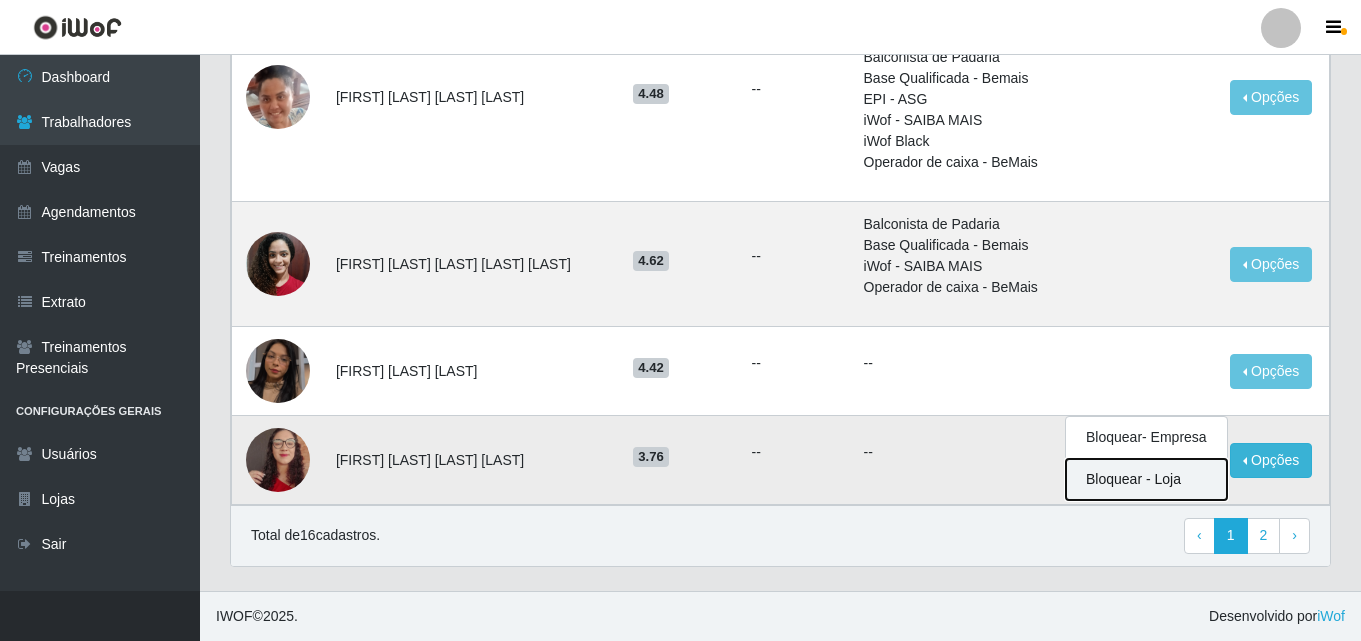 click on "Bloquear   - Loja" at bounding box center (1146, 479) 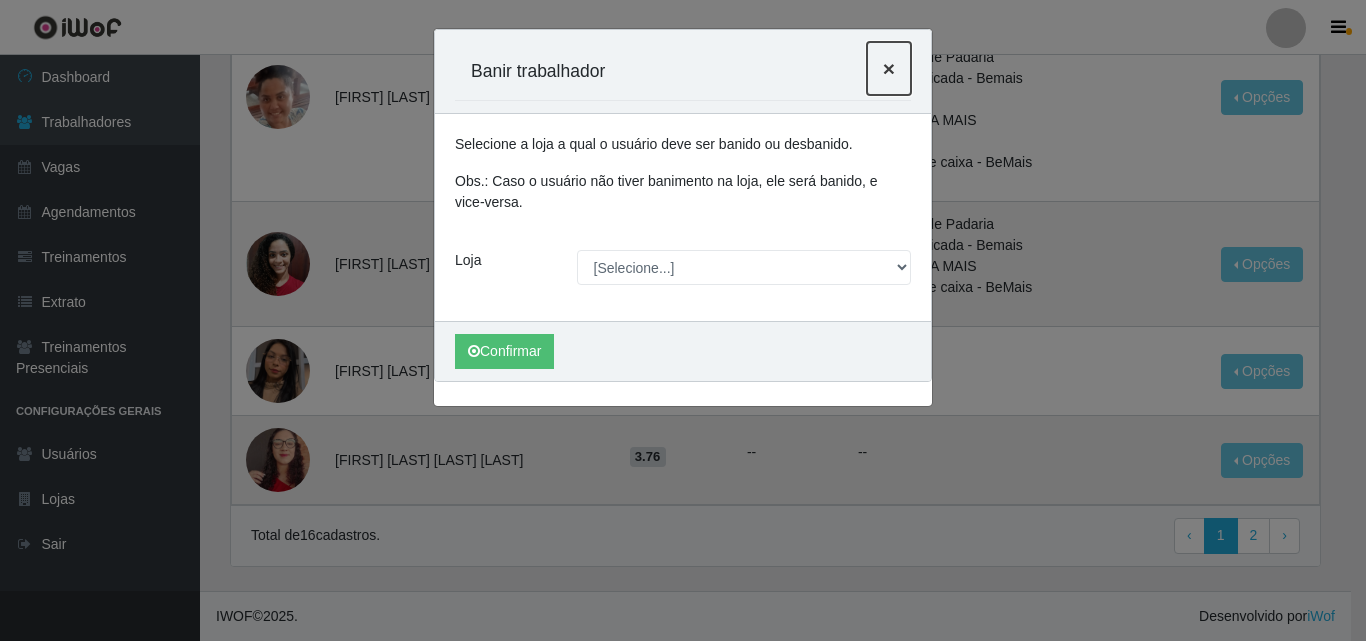 click on "×" at bounding box center (889, 68) 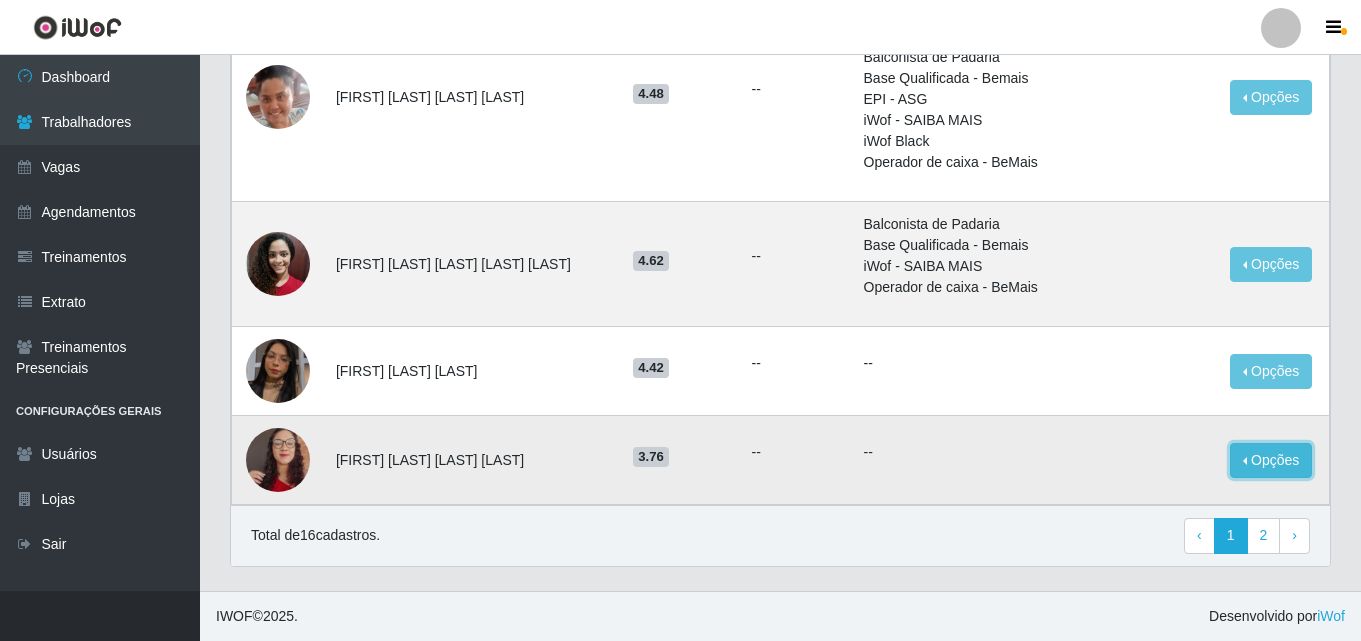 click on "Opções" at bounding box center (1271, 460) 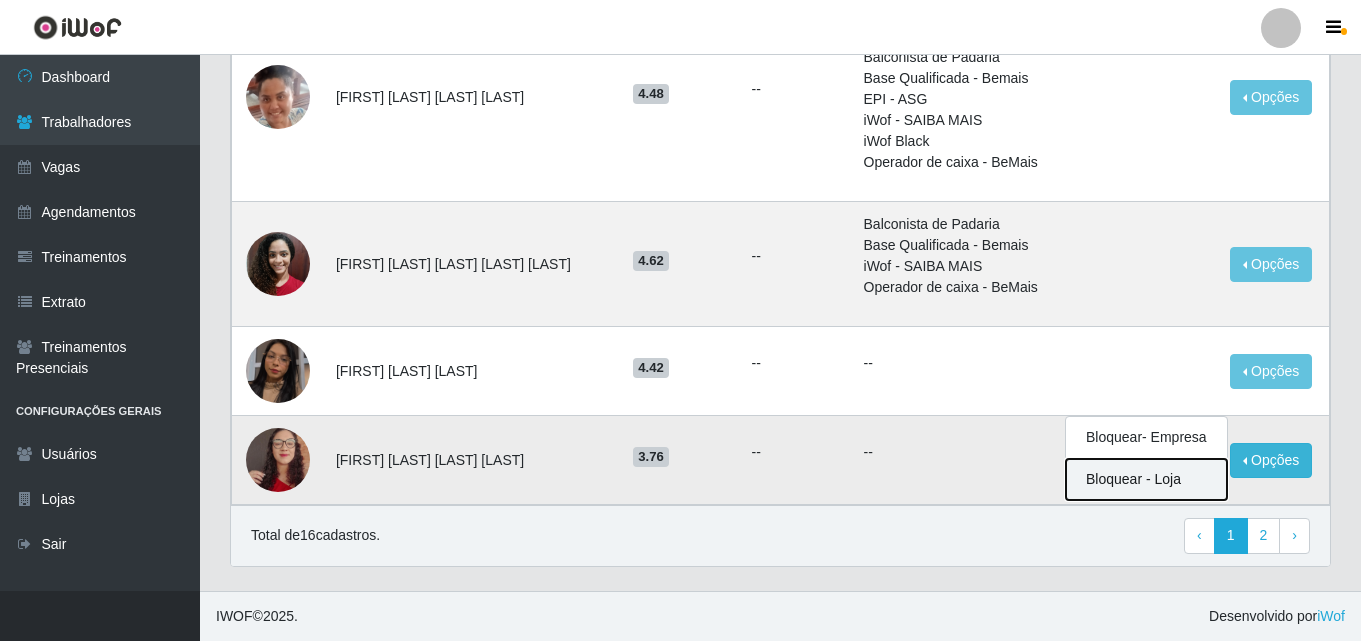 click on "Bloquear   - Loja" at bounding box center (1146, 479) 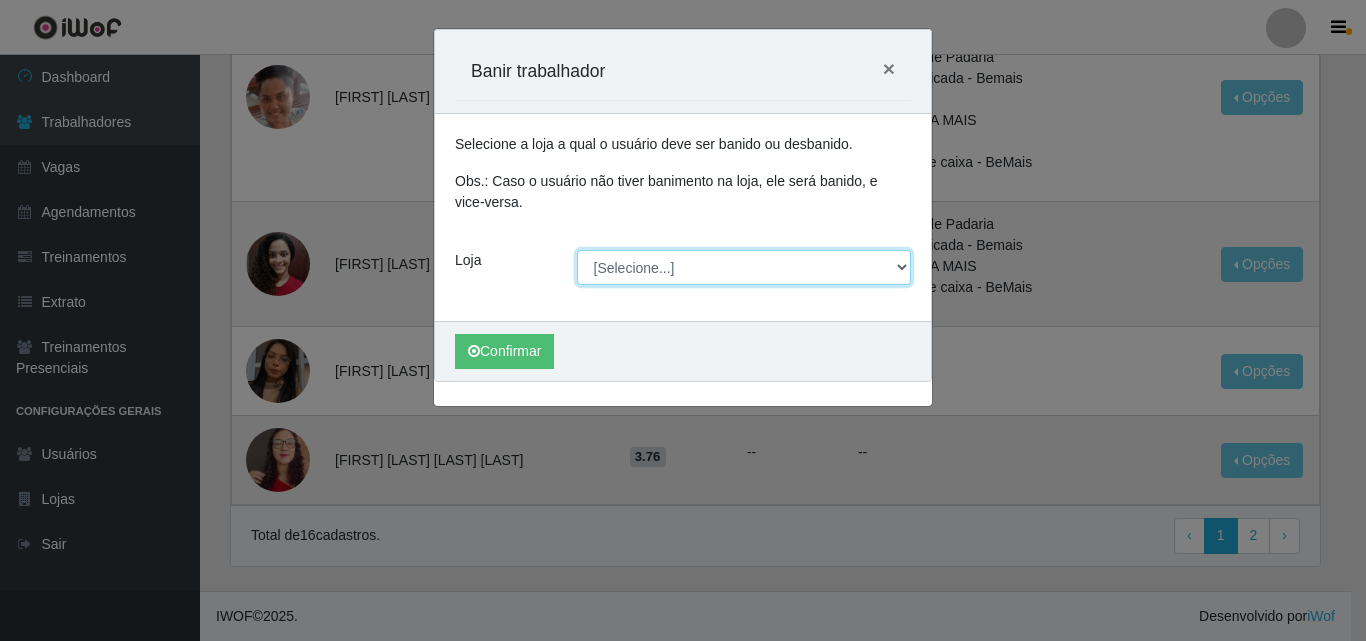click on "[Selecione...] Rede Compras Supermercados - LOJA 1 Rede Compras Supermercados - LOJA 2 Rede Compras Supermercados - LOJA 3 Rede Compras Supermercados - LOJA 4 Rede Compras Supermercados - LOJA 5 Rede Compras Supermercados - LOJA 6" at bounding box center [744, 267] 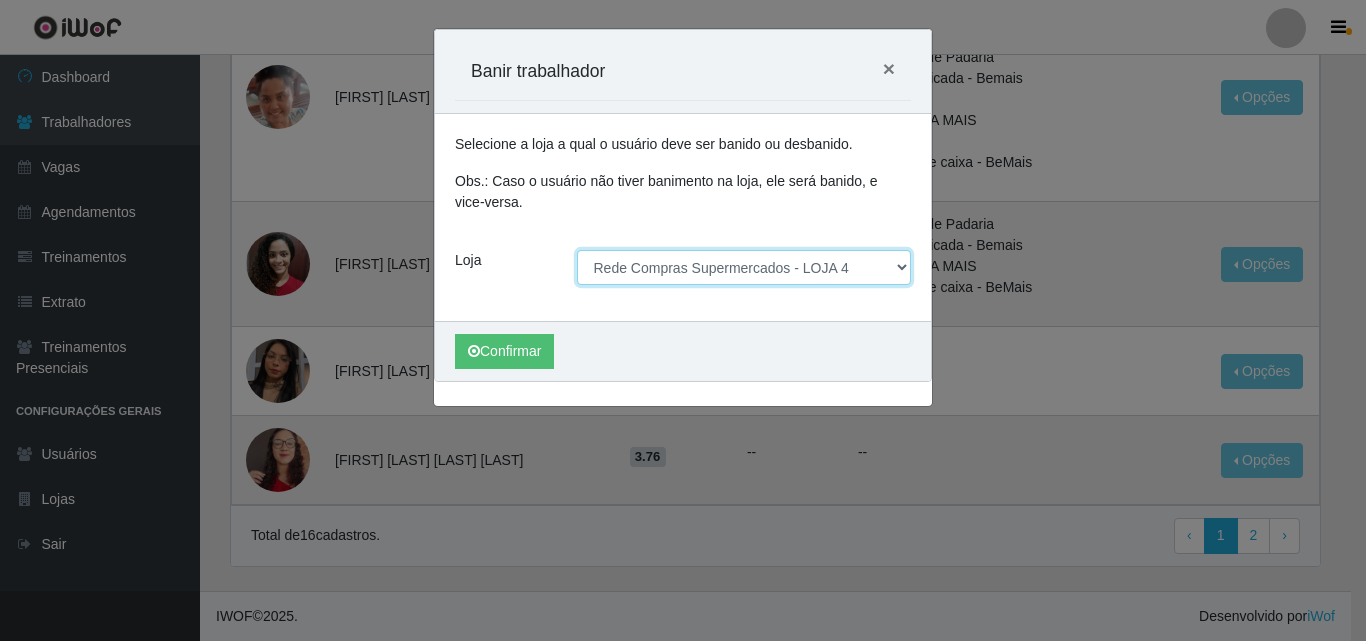 click on "[Selecione...] Rede Compras Supermercados - LOJA 1 Rede Compras Supermercados - LOJA 2 Rede Compras Supermercados - LOJA 3 Rede Compras Supermercados - LOJA 4 Rede Compras Supermercados - LOJA 5 Rede Compras Supermercados - LOJA 6" at bounding box center [744, 267] 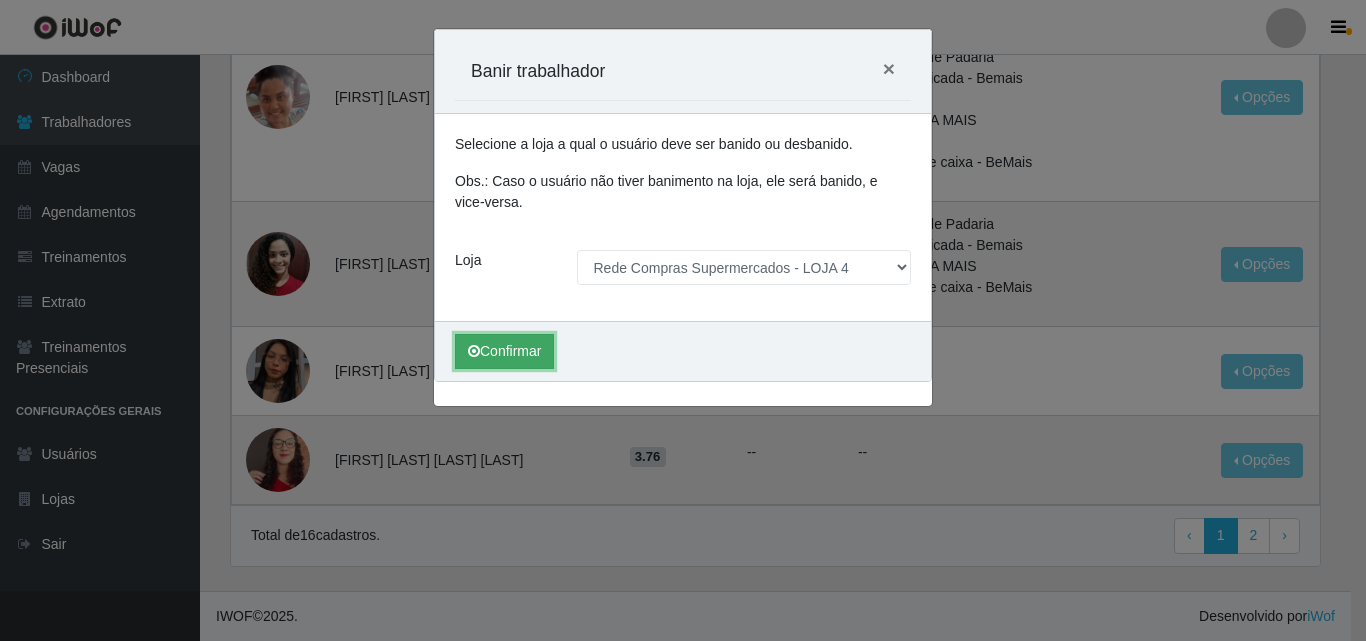 click on "Confirmar" at bounding box center [504, 351] 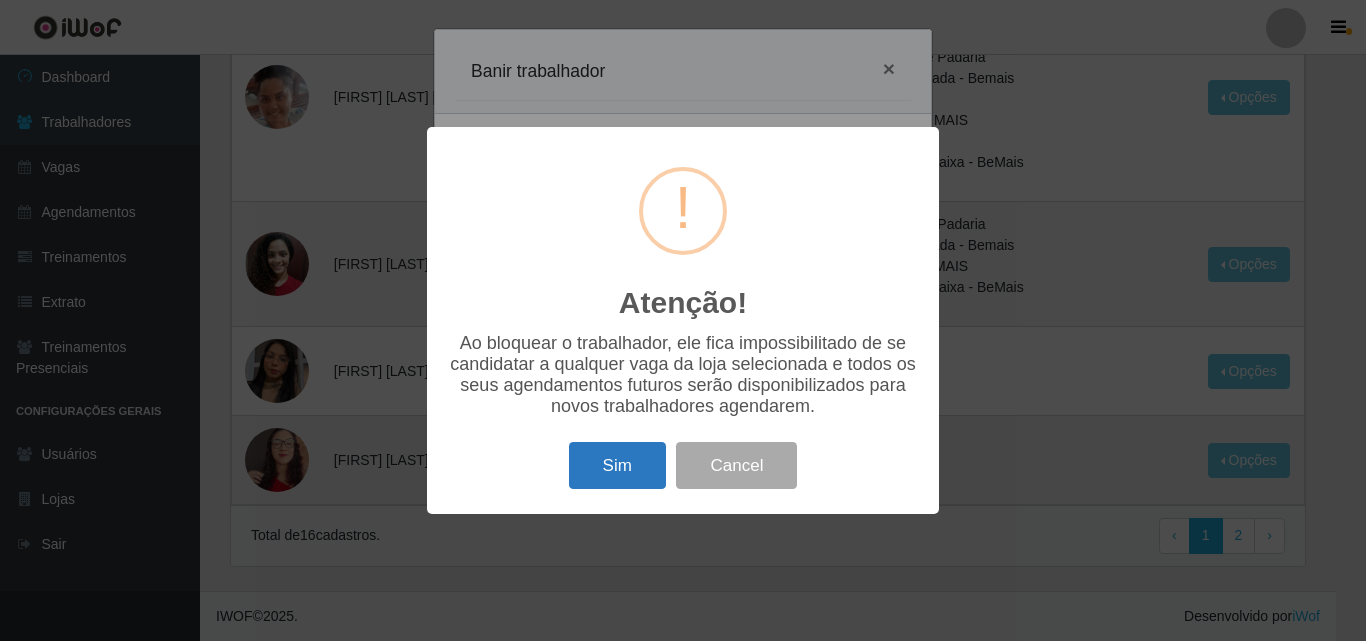 click on "Sim" at bounding box center (617, 465) 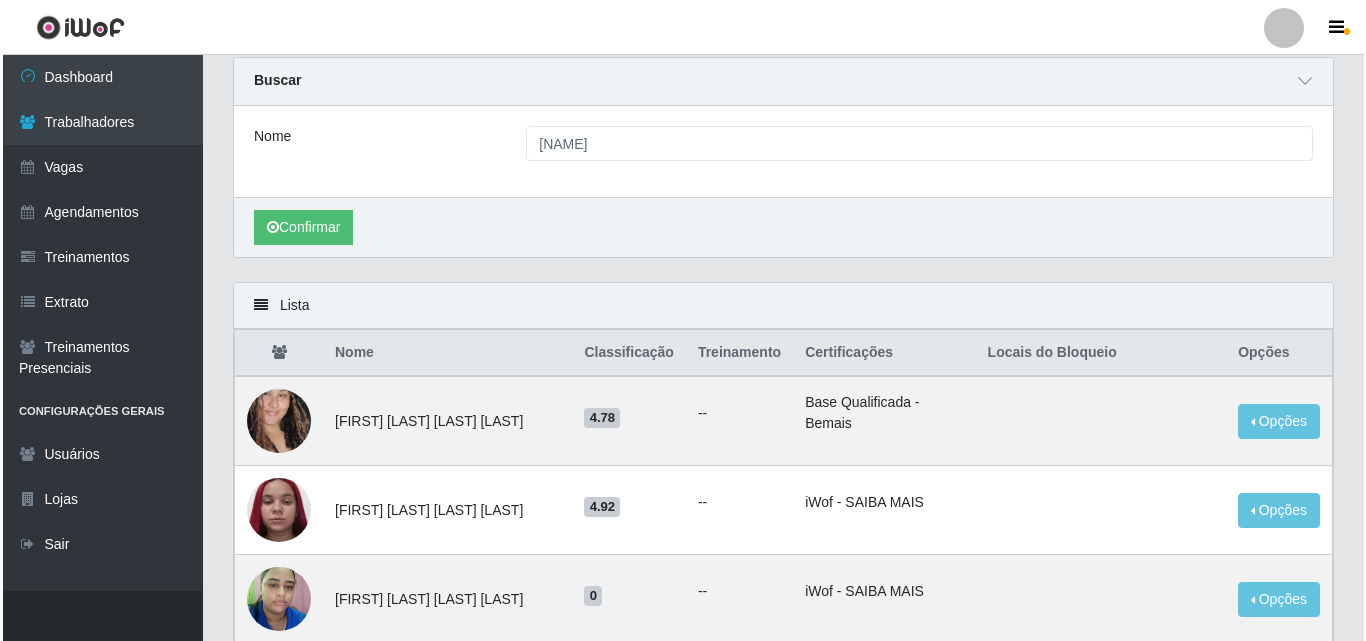 scroll, scrollTop: 0, scrollLeft: 0, axis: both 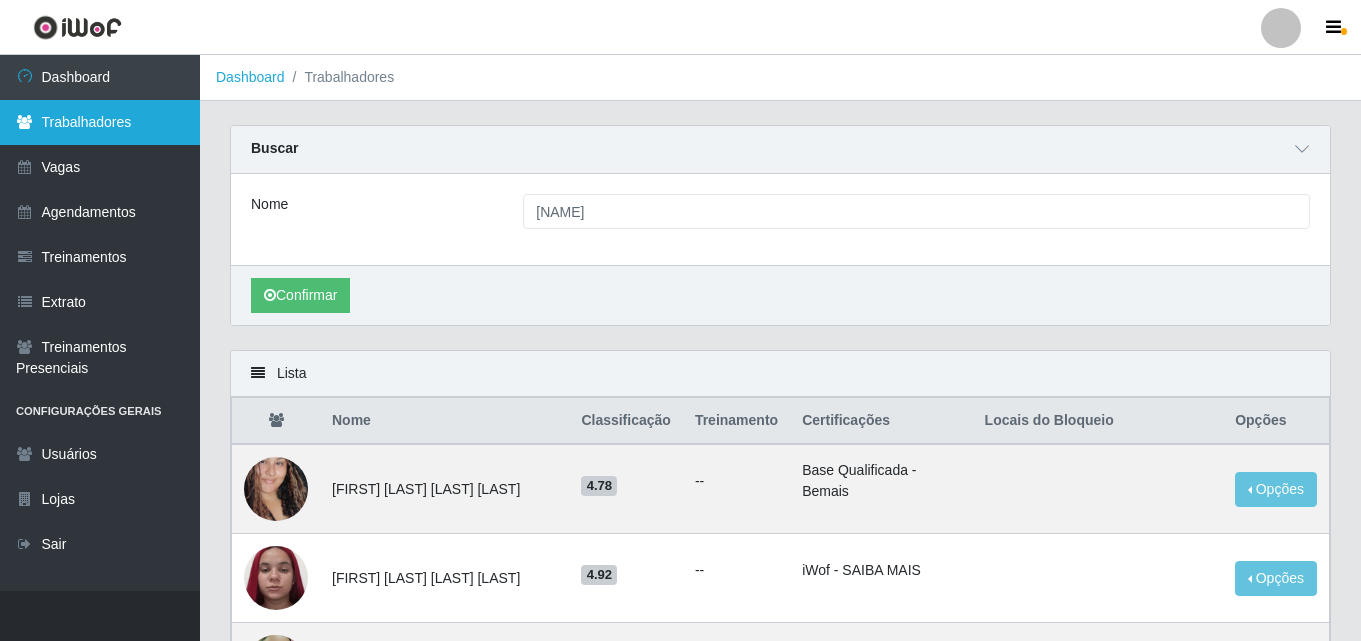 click on "Trabalhadores" at bounding box center [100, 122] 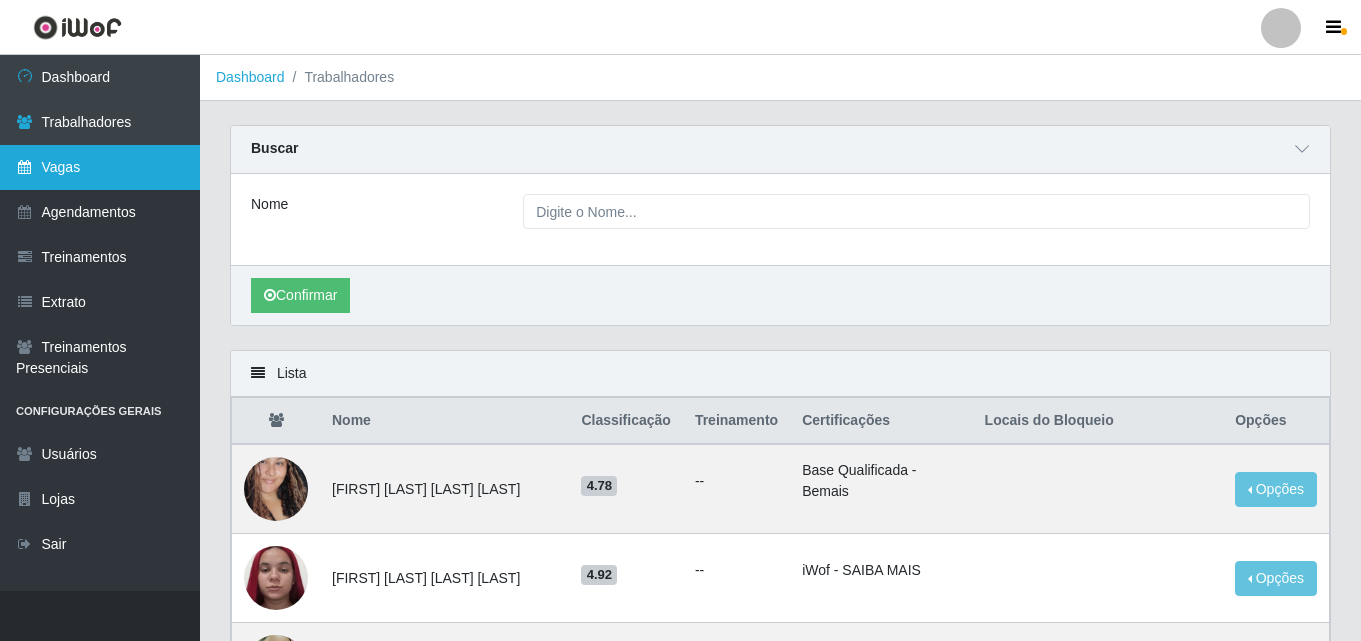 click on "Vagas" at bounding box center (100, 167) 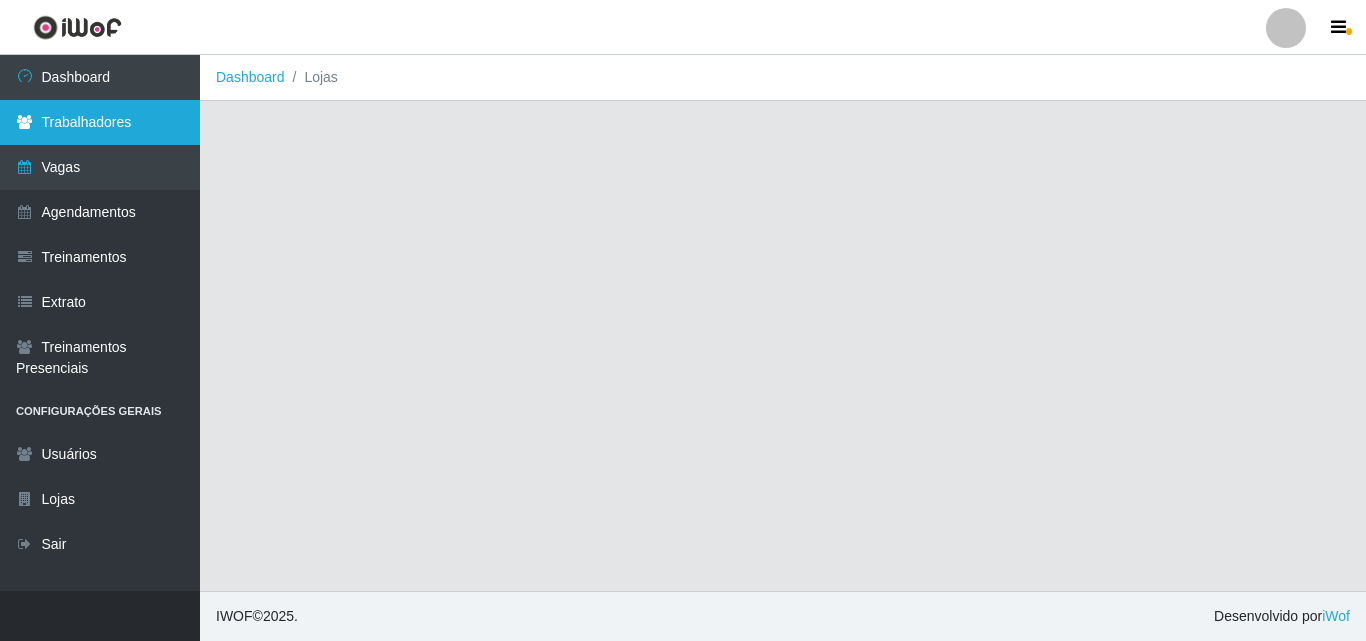 click on "Trabalhadores" at bounding box center [100, 122] 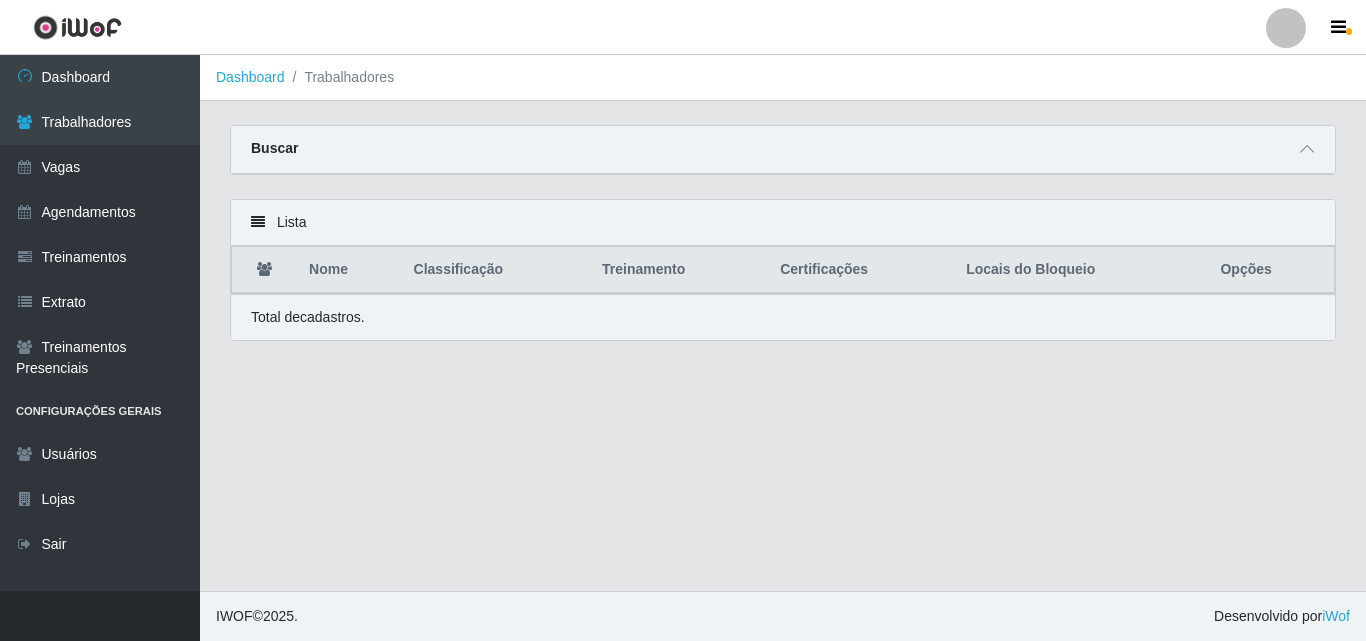 click at bounding box center [1286, 28] 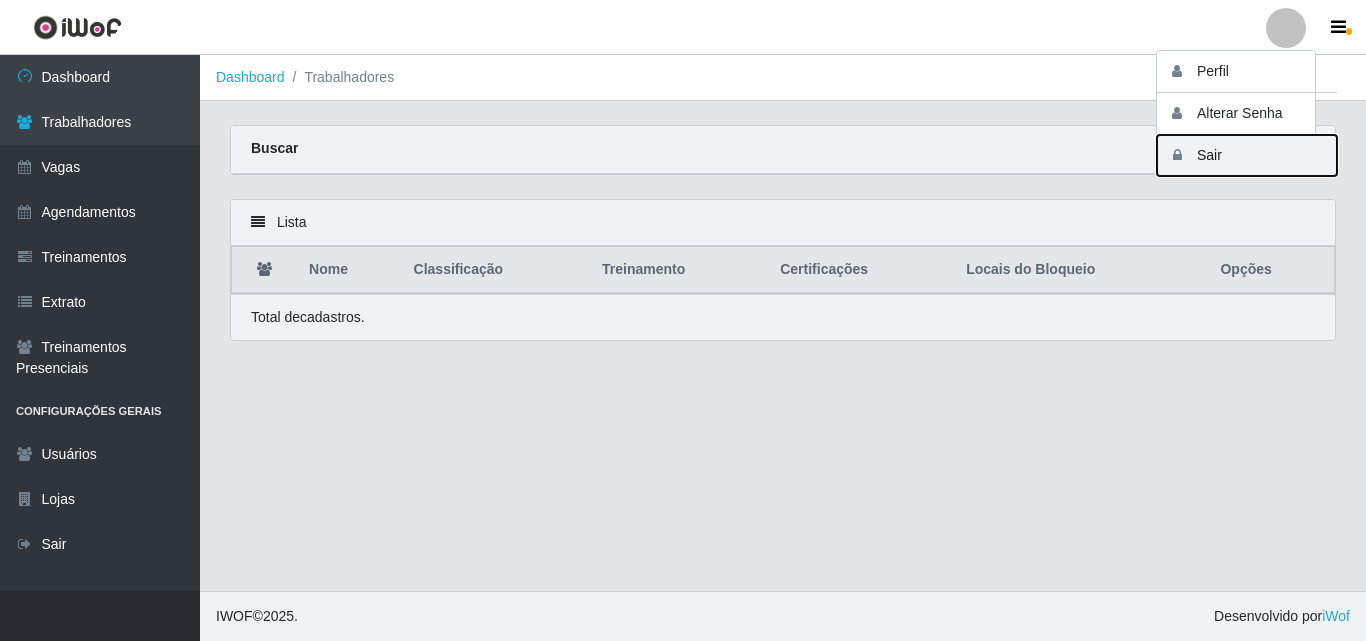 click on "Sair" at bounding box center [1247, 155] 